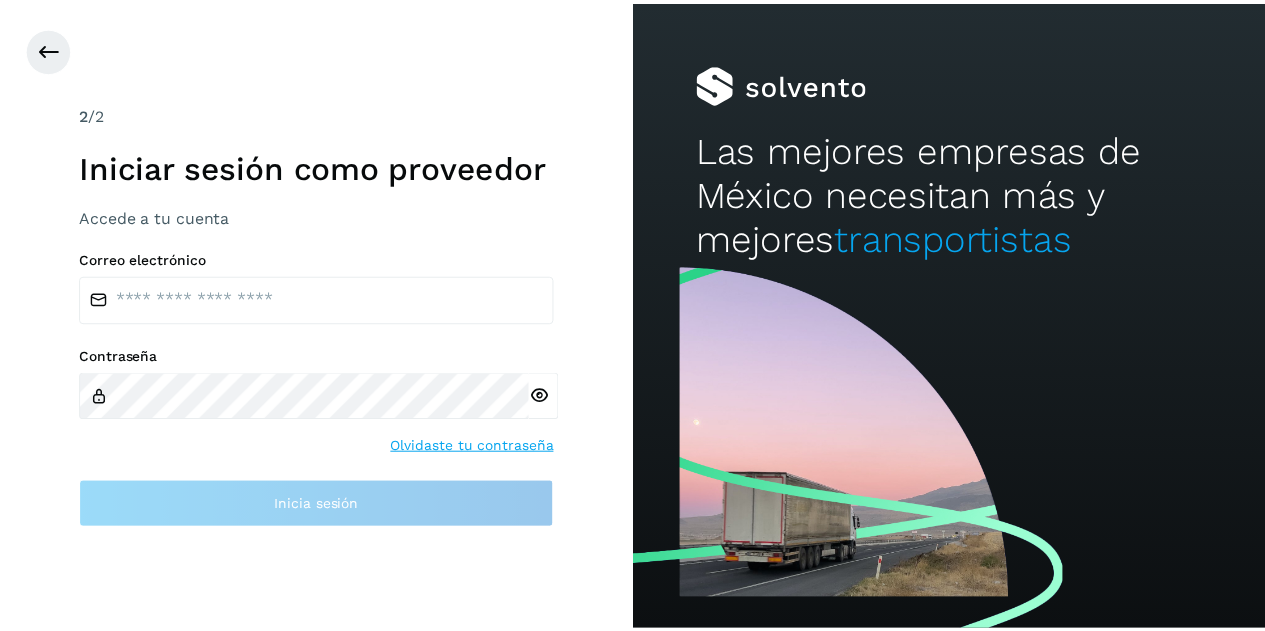 scroll, scrollTop: 0, scrollLeft: 0, axis: both 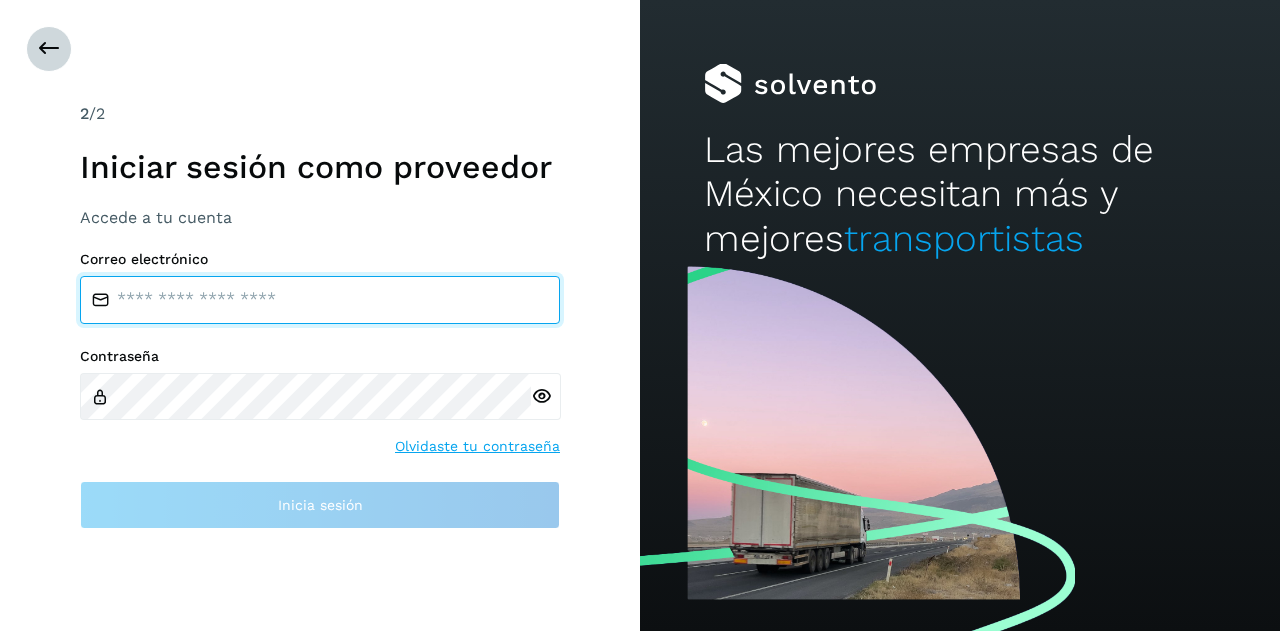 type on "**********" 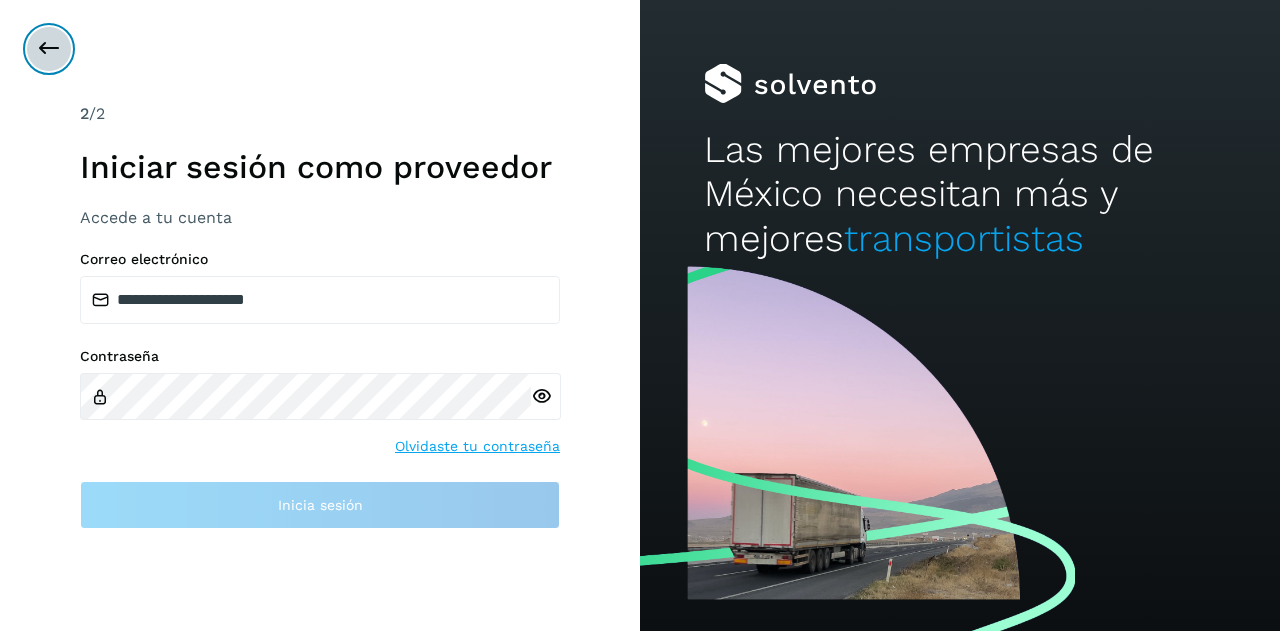 click at bounding box center [49, 49] 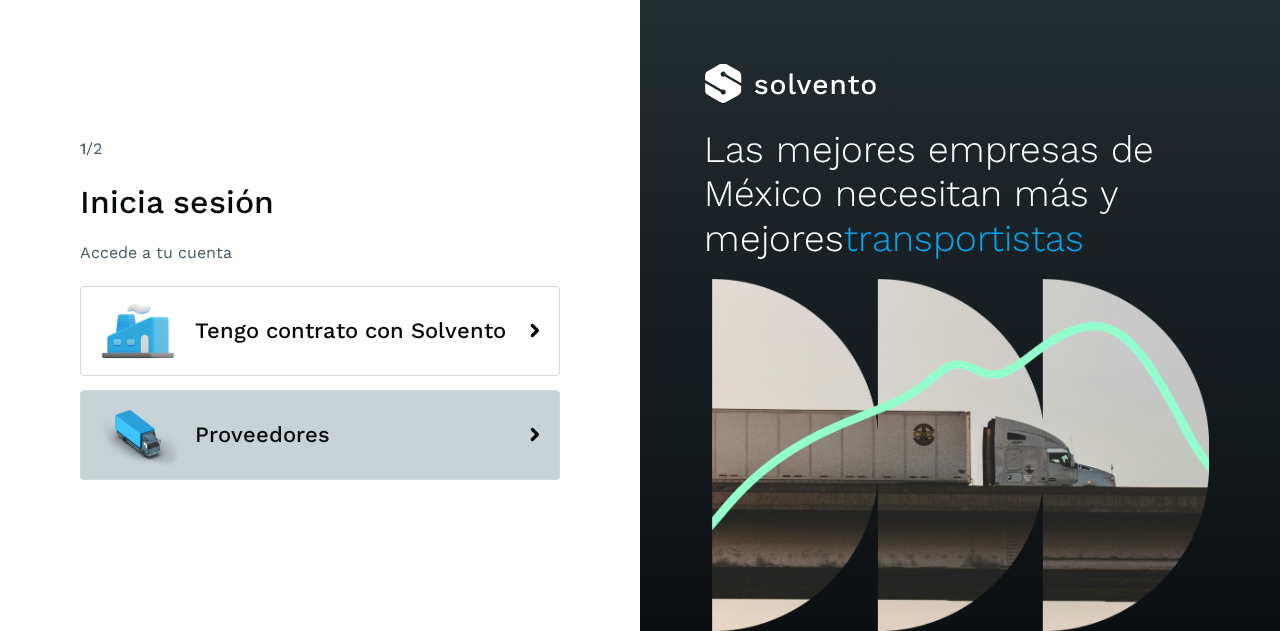 click on "Proveedores" at bounding box center (320, 435) 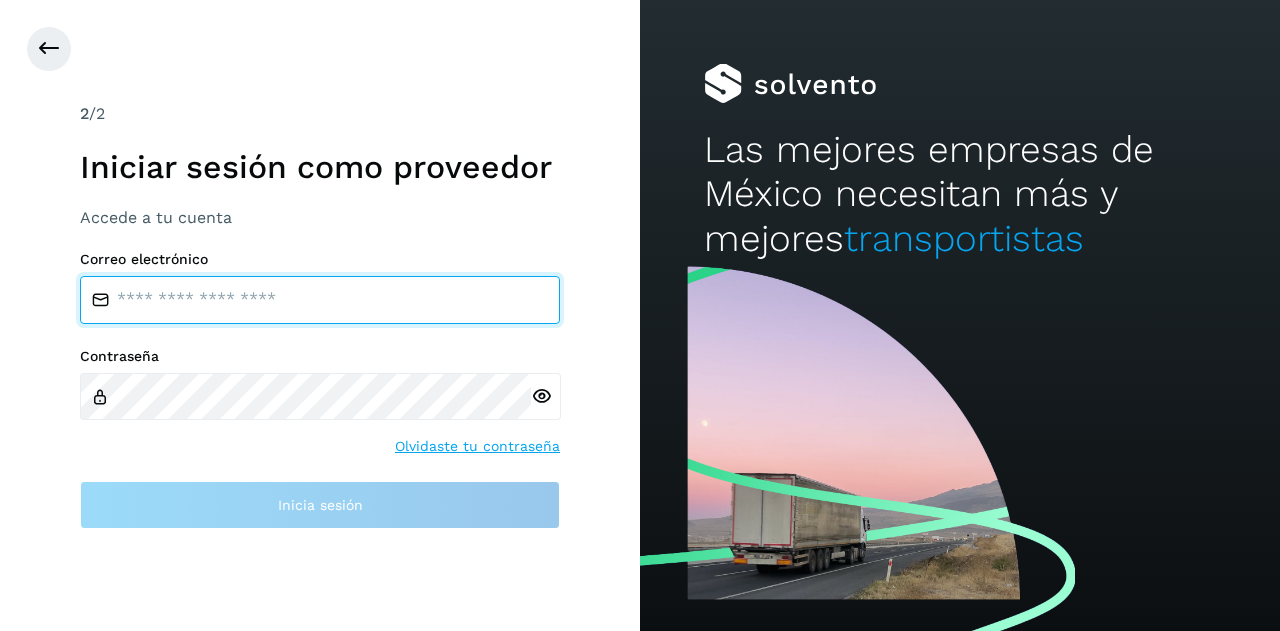 type on "**********" 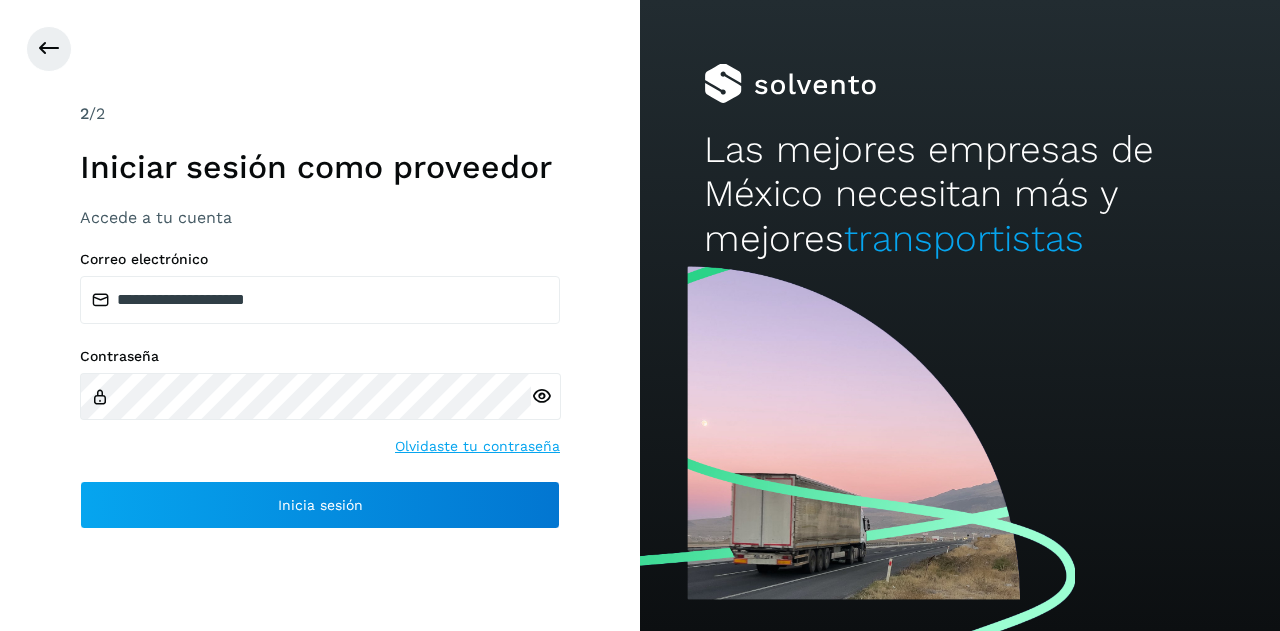click on "**********" at bounding box center [320, 390] 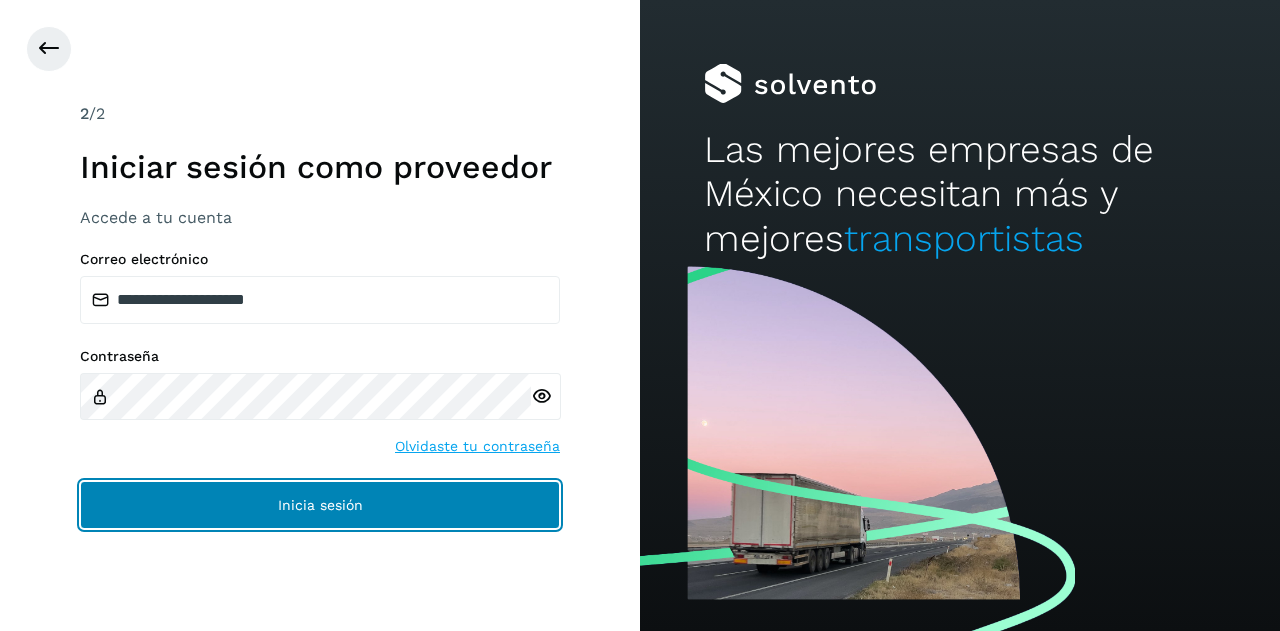 click on "Inicia sesión" 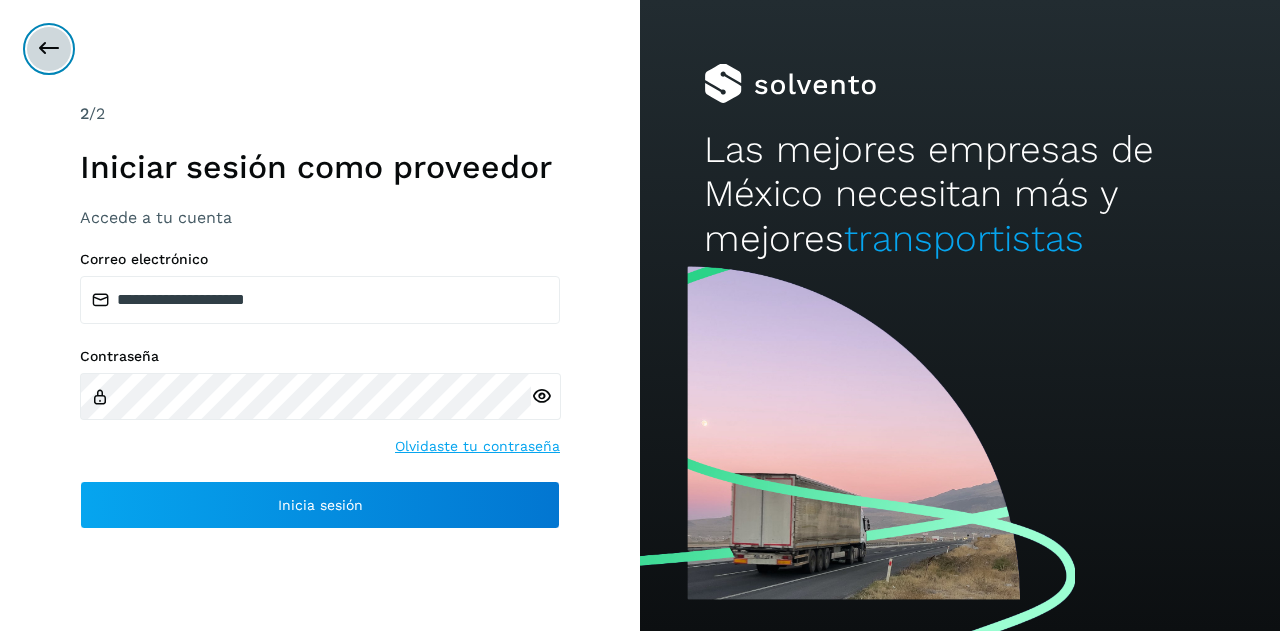 click at bounding box center (49, 49) 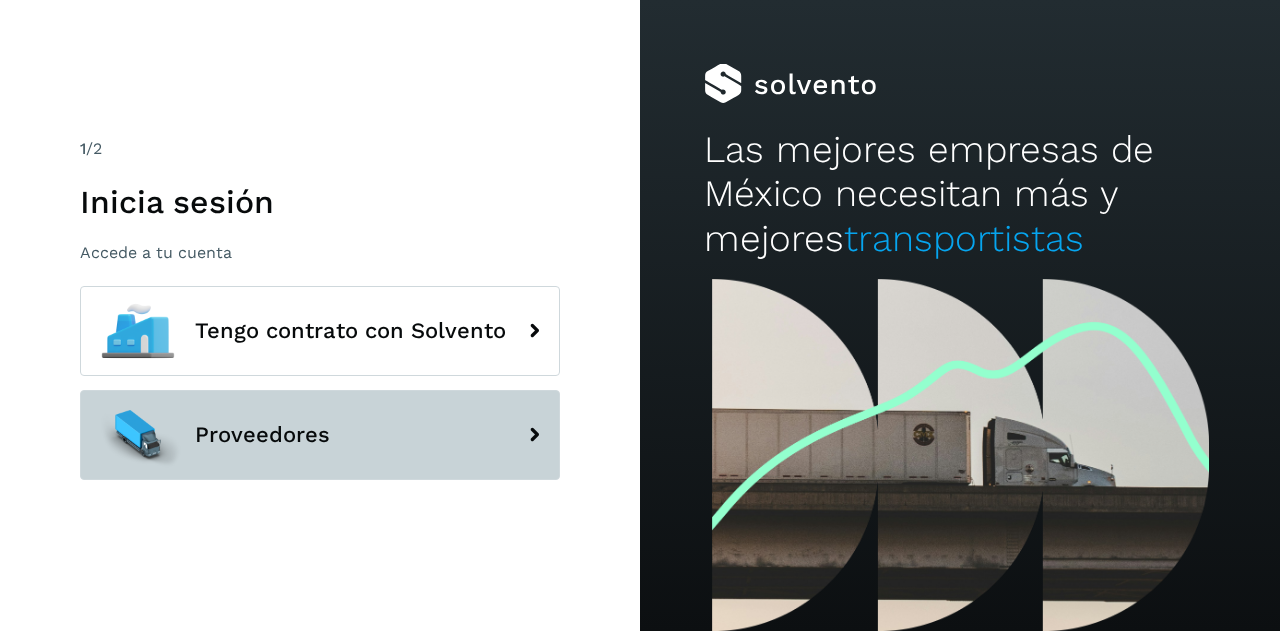 click on "Proveedores" 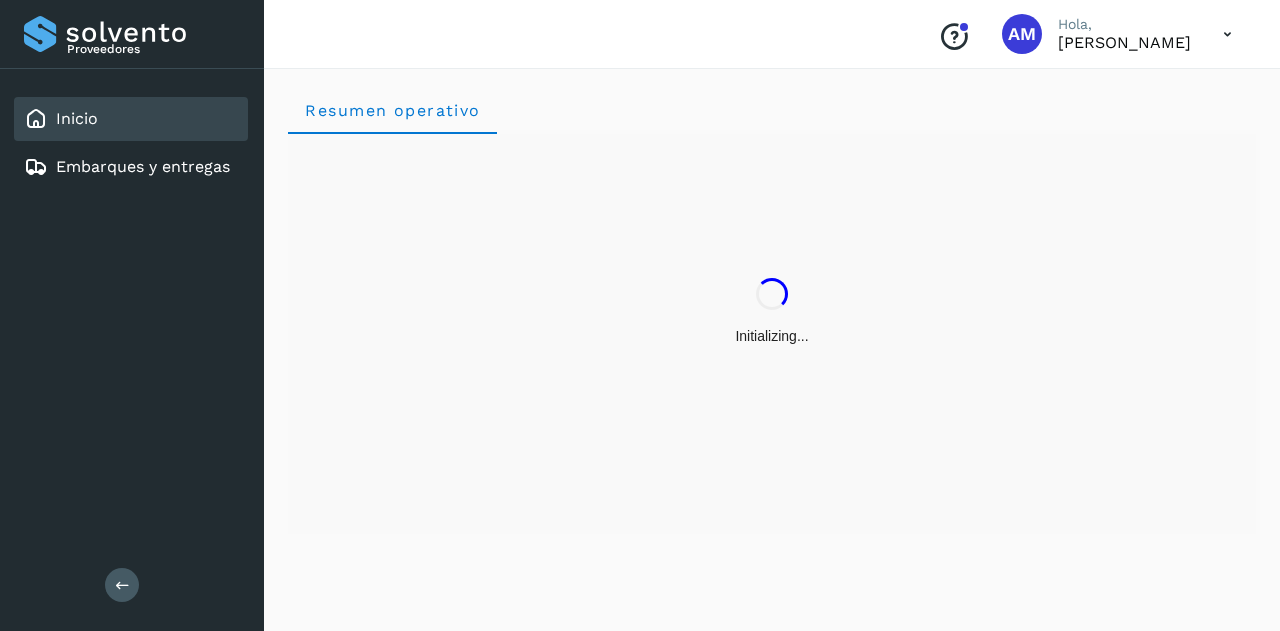 drag, startPoint x: 171, startPoint y: 159, endPoint x: 181, endPoint y: 226, distance: 67.74216 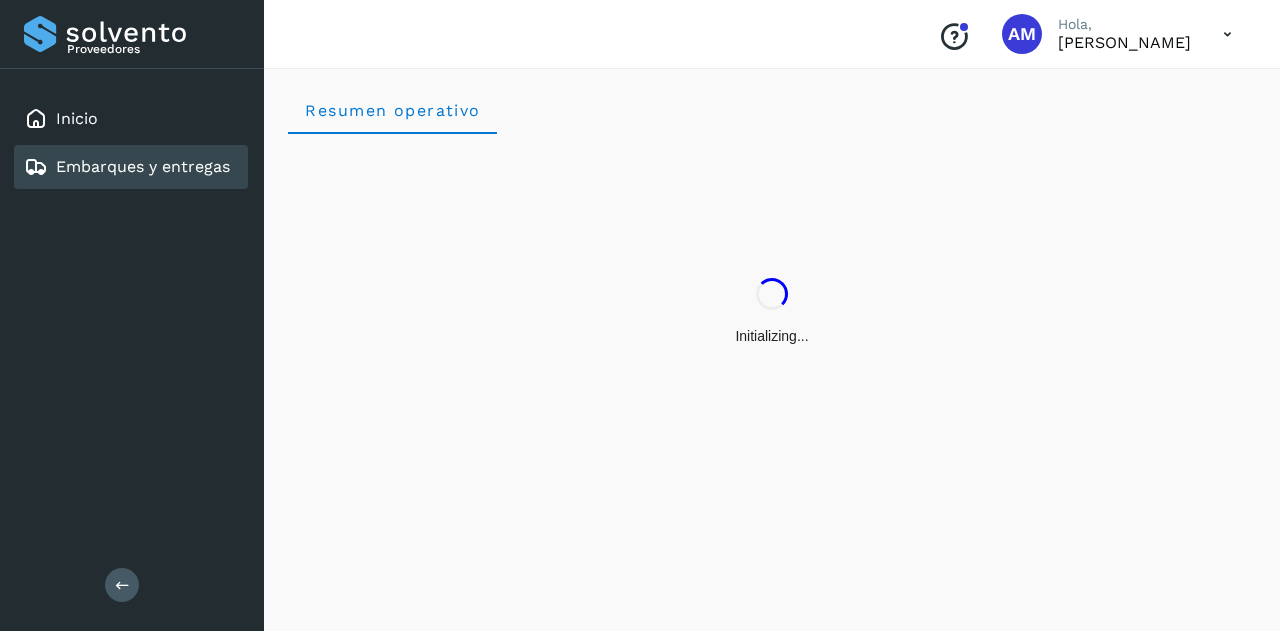 click at bounding box center (122, 584) 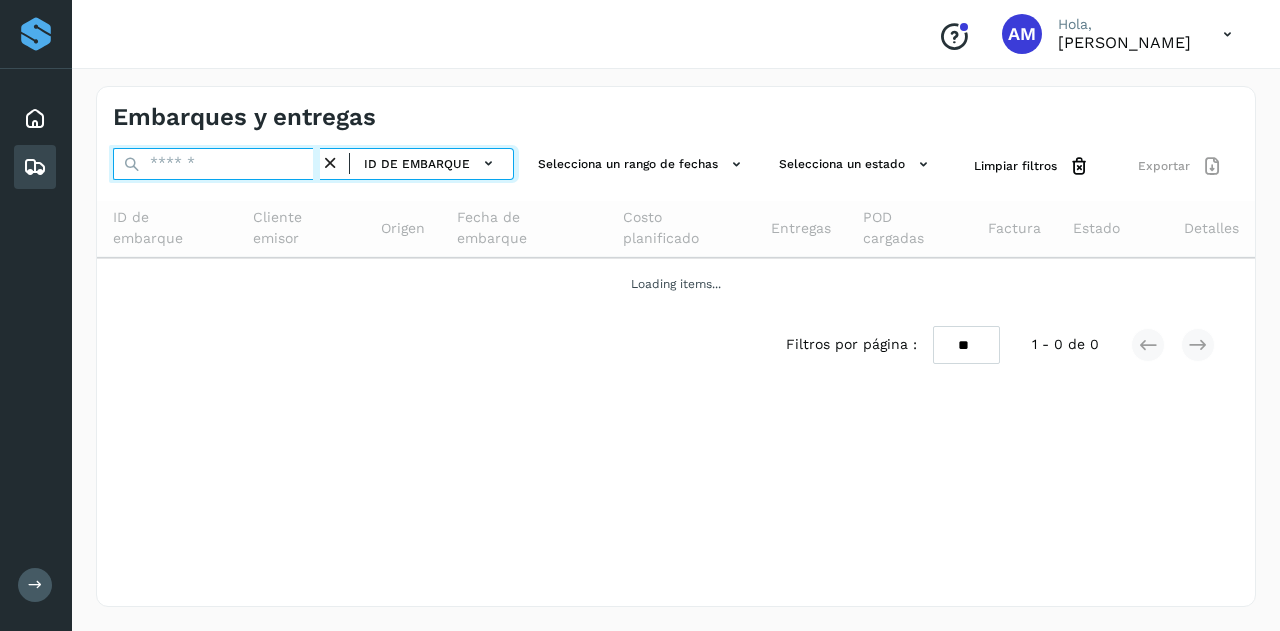 click at bounding box center (216, 164) 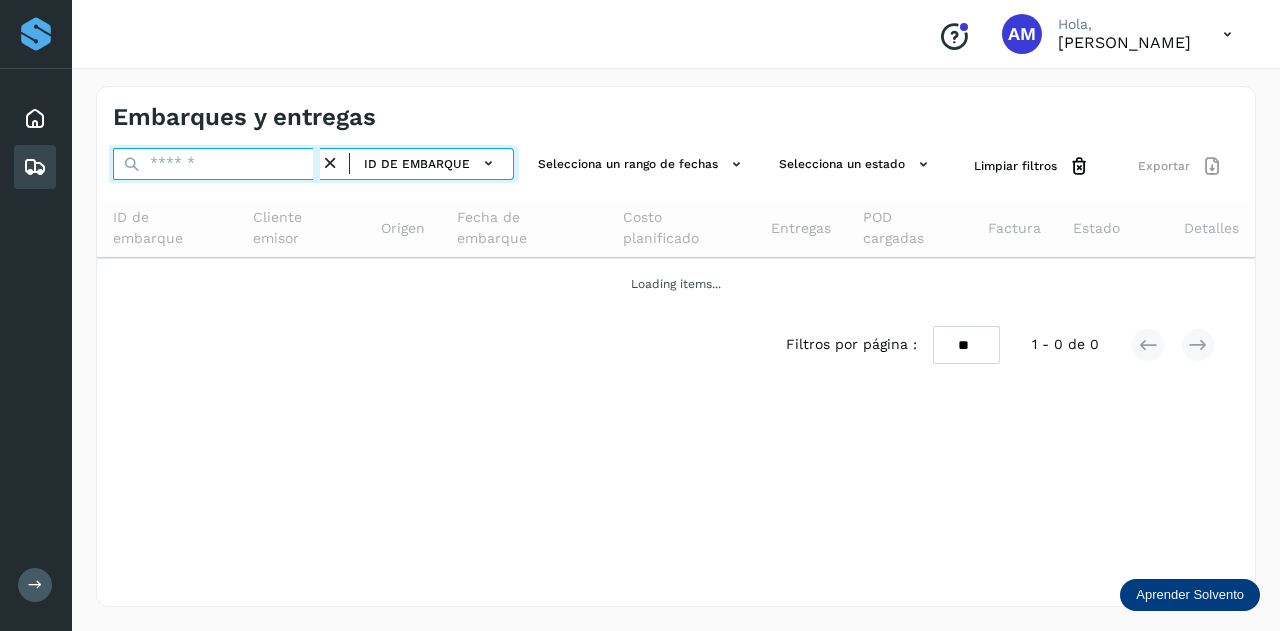 paste on "******" 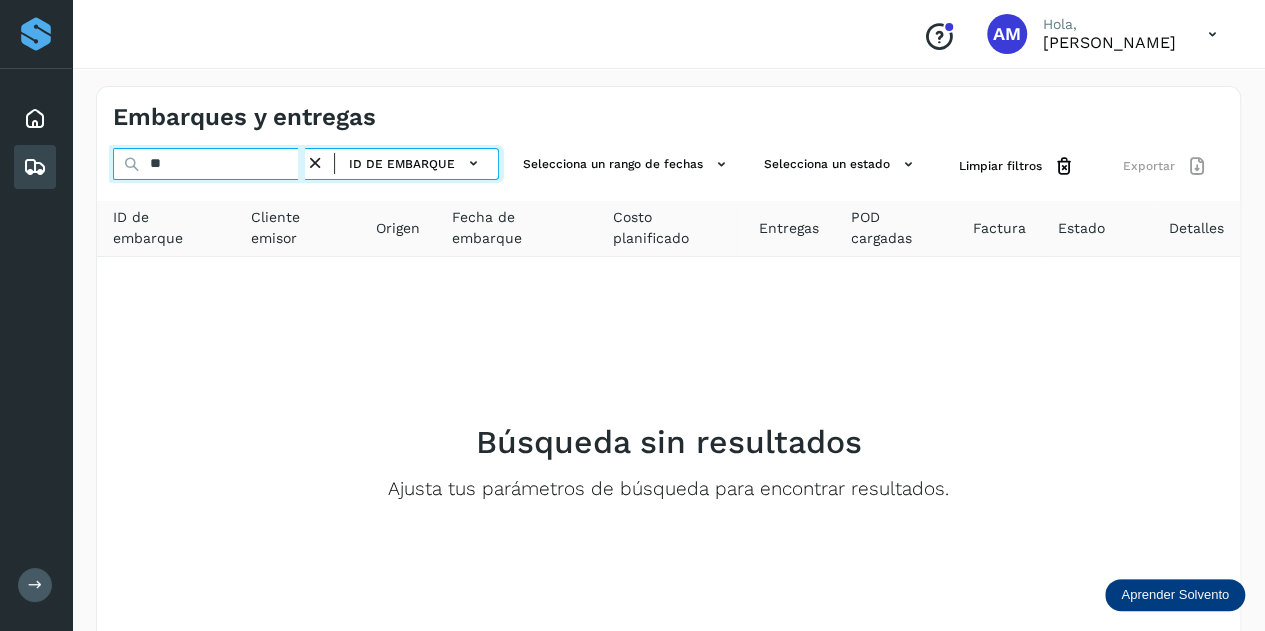 type on "*" 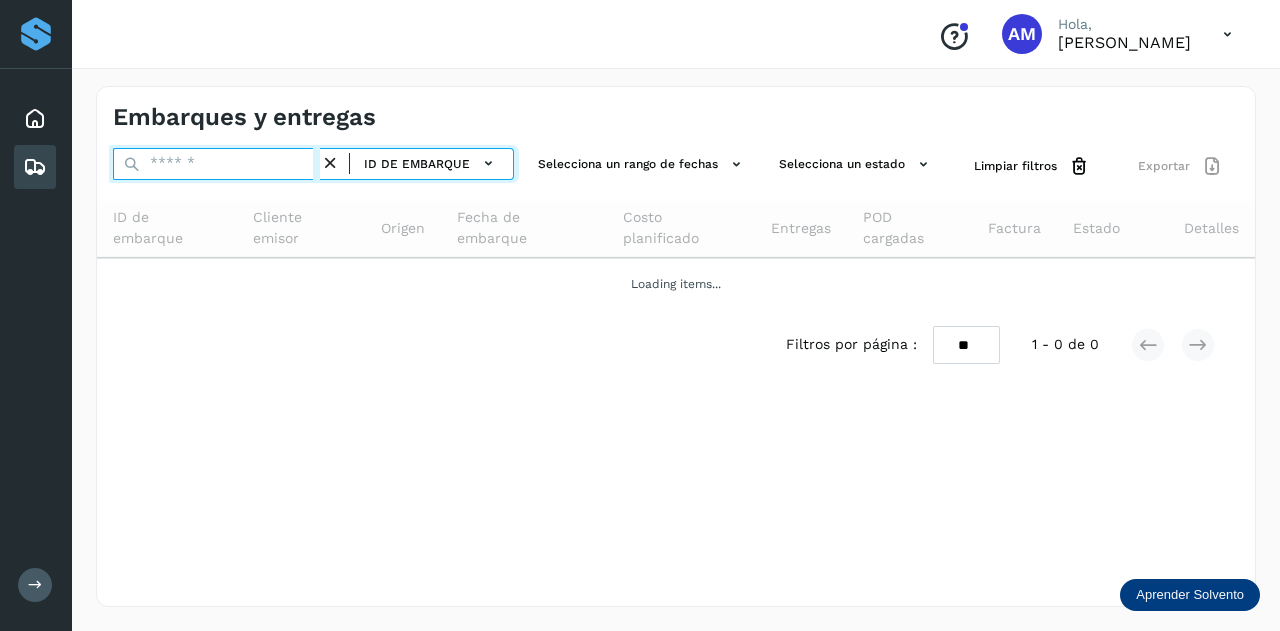 paste on "**********" 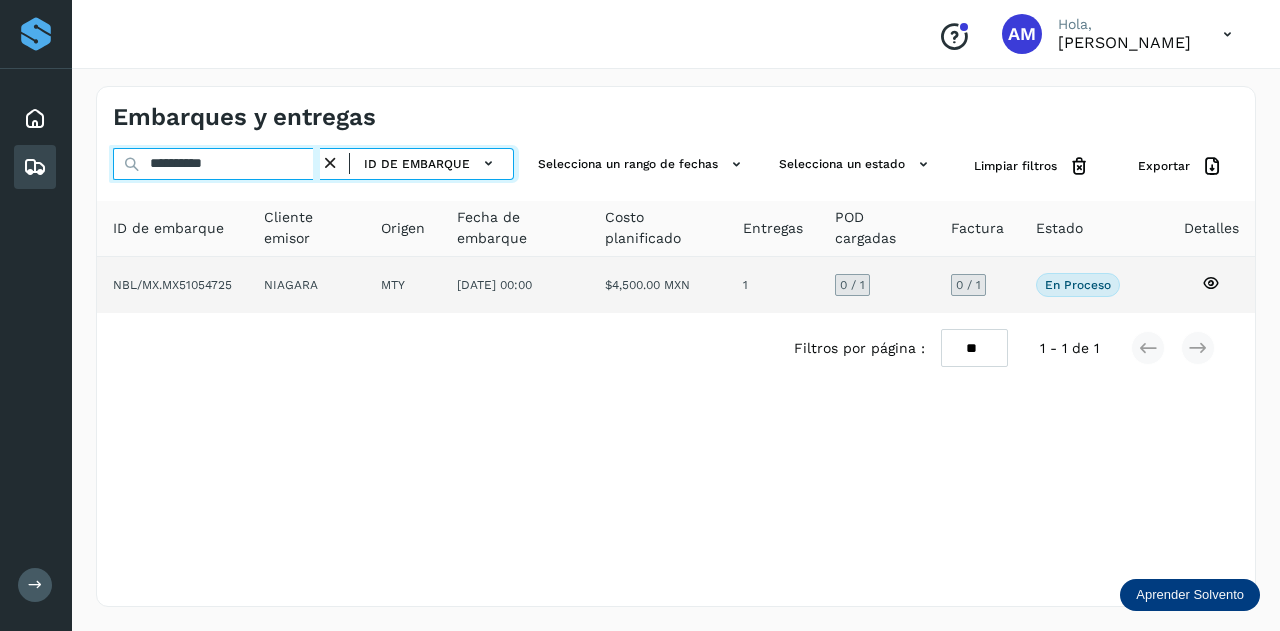 type on "**********" 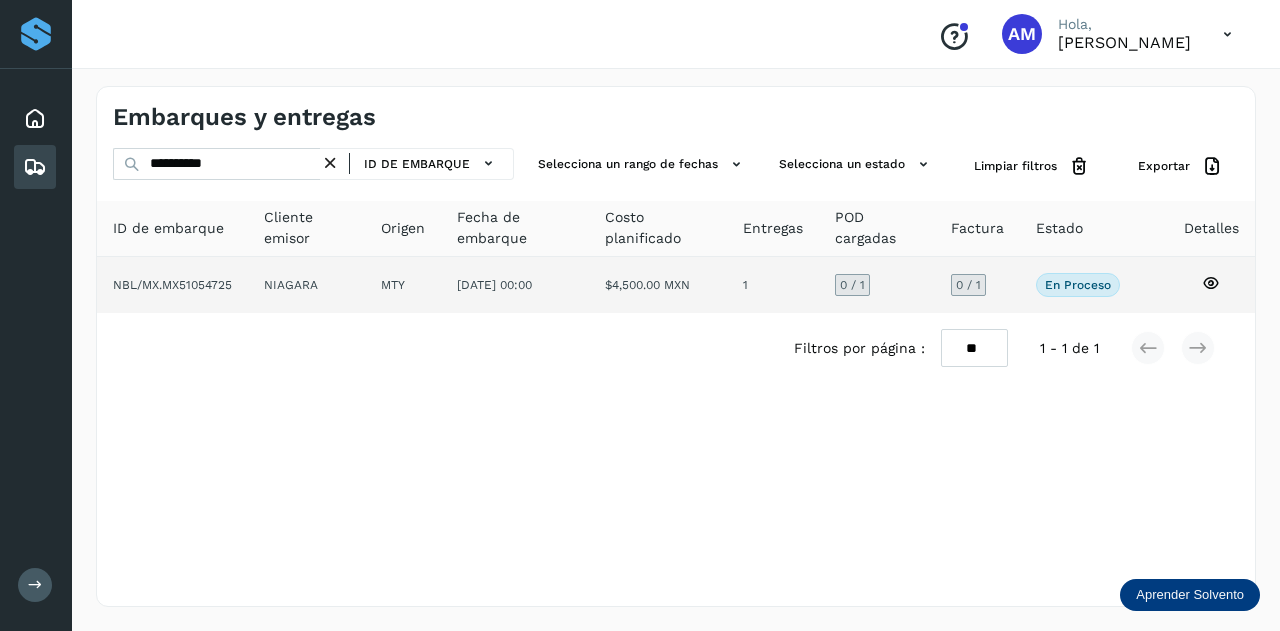 click on "[DATE] 00:00" 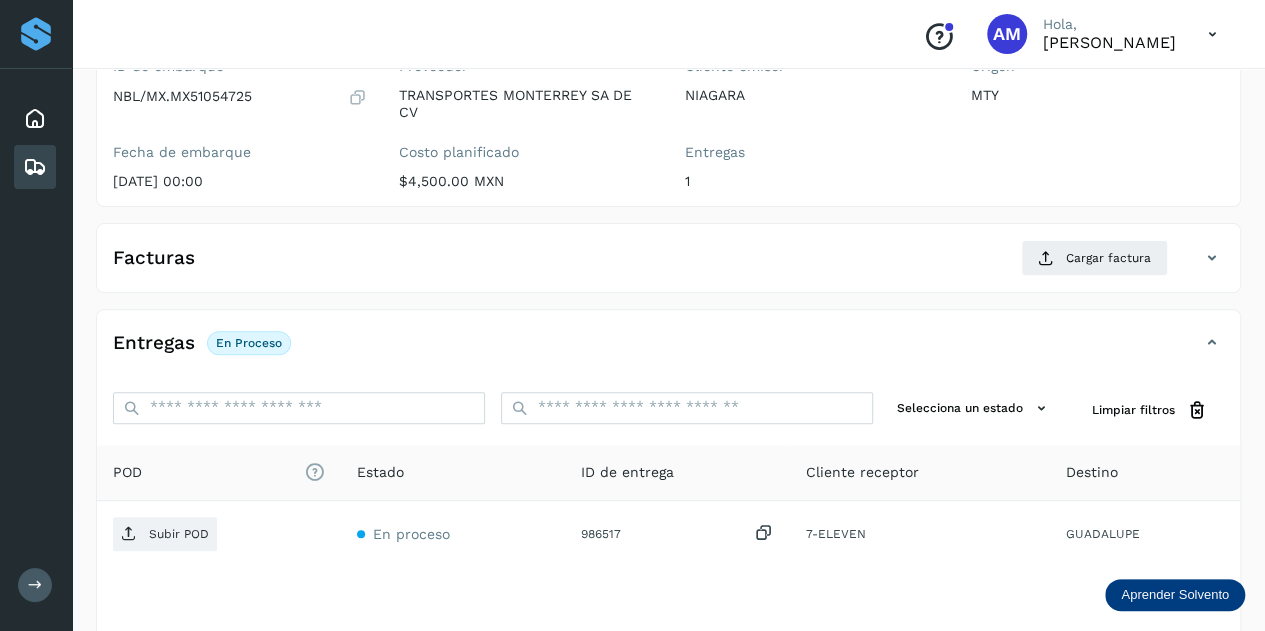 scroll, scrollTop: 300, scrollLeft: 0, axis: vertical 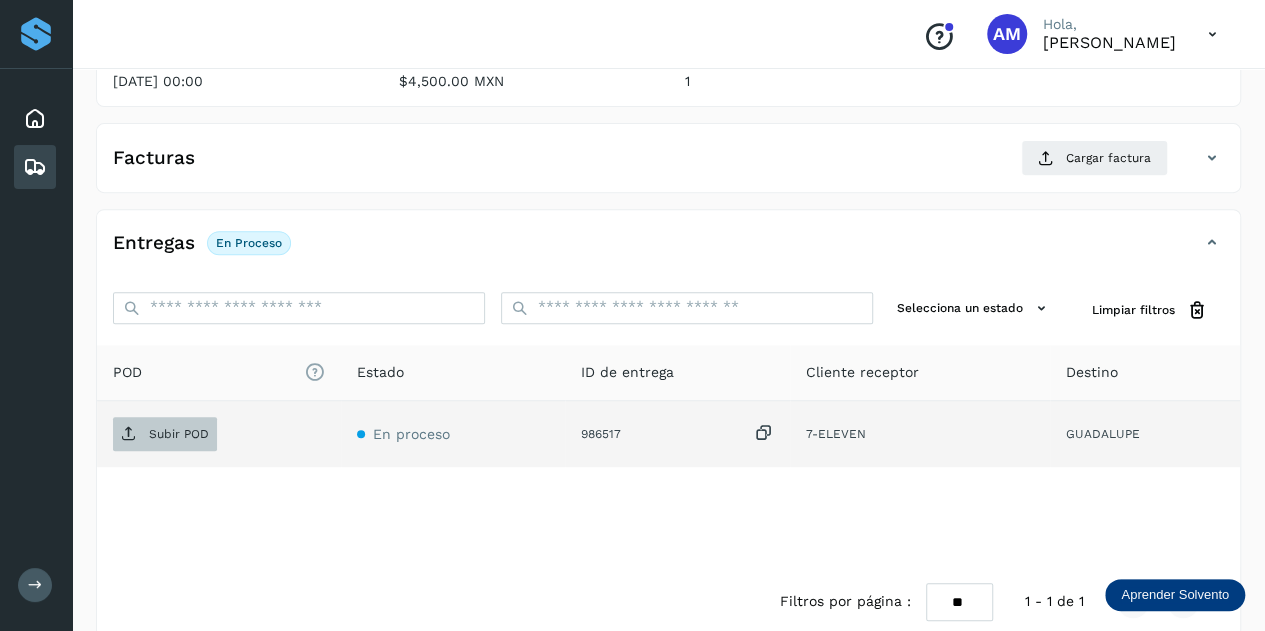 click on "Subir POD" at bounding box center (179, 434) 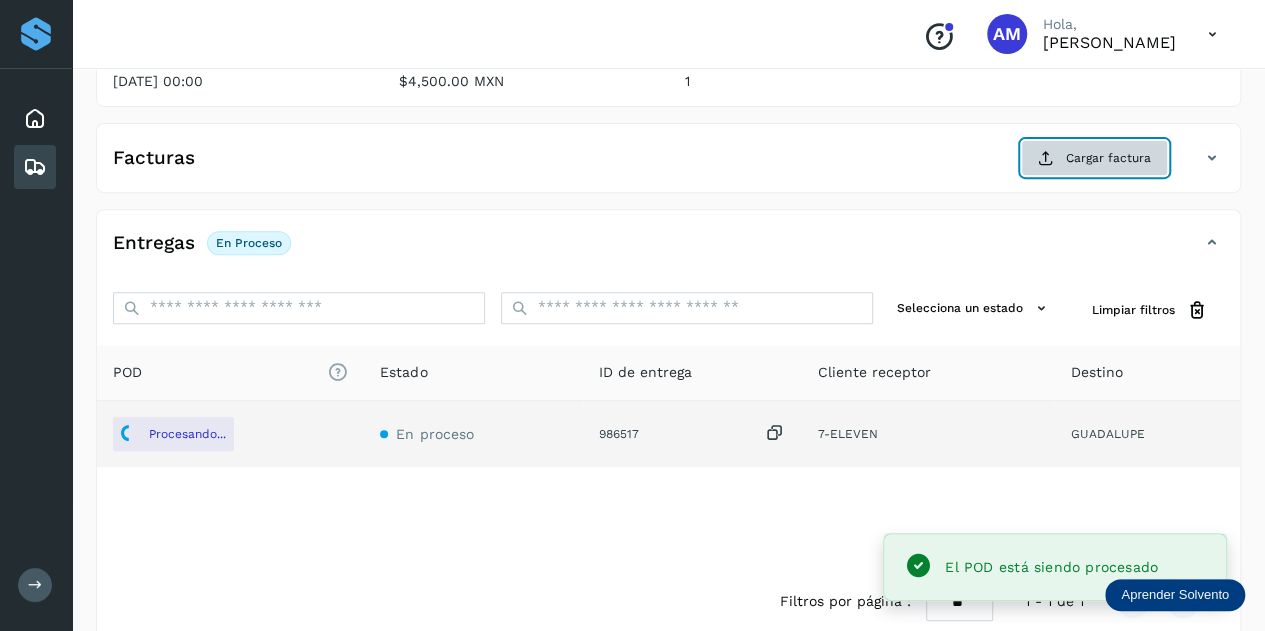 click on "Cargar factura" at bounding box center [1094, 158] 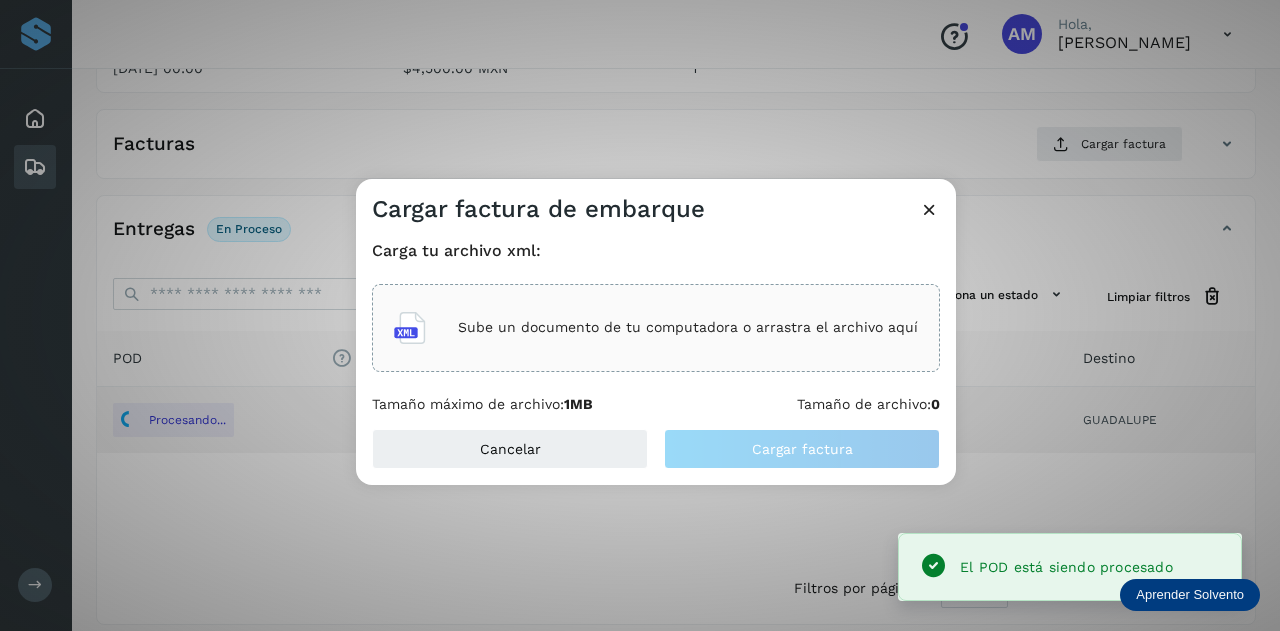 click on "Sube un documento de tu computadora o arrastra el archivo aquí" 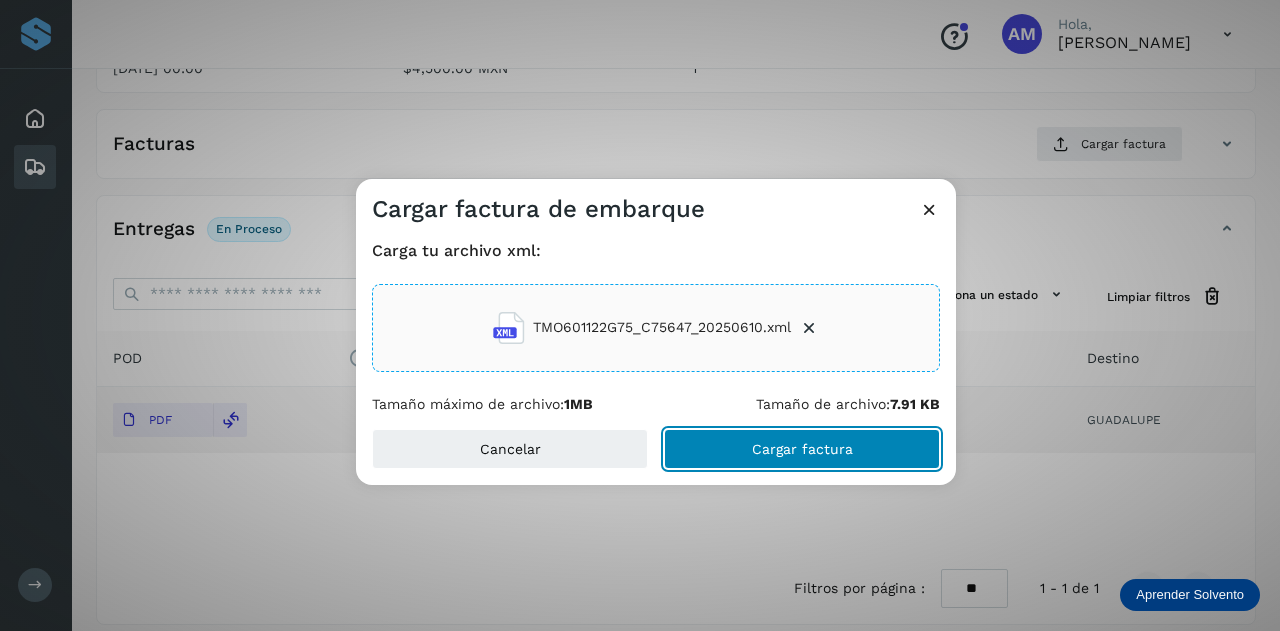 drag, startPoint x: 806, startPoint y: 458, endPoint x: 576, endPoint y: 537, distance: 243.18922 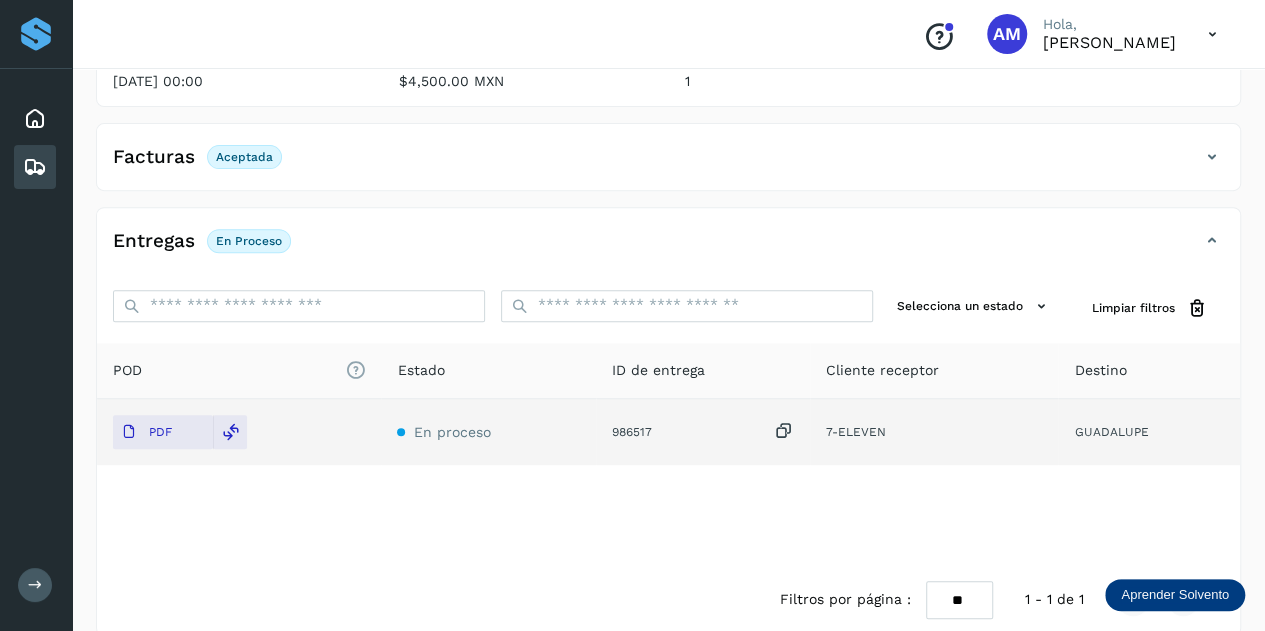 scroll, scrollTop: 0, scrollLeft: 0, axis: both 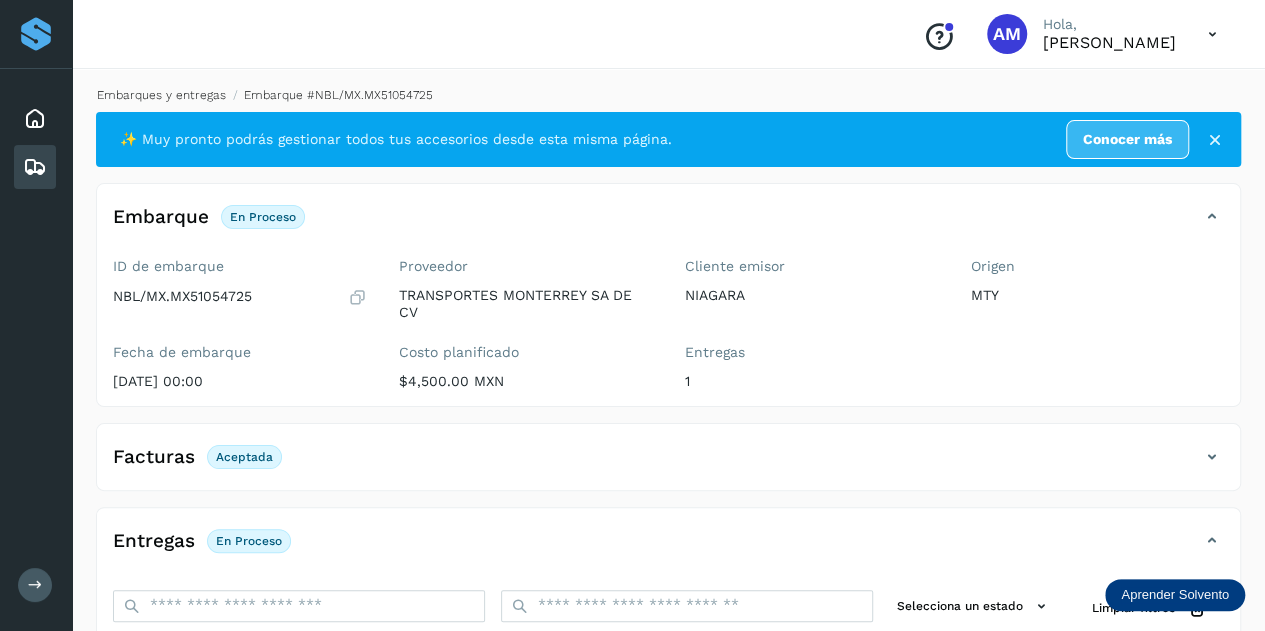 click on "Embarques y entregas" at bounding box center [161, 95] 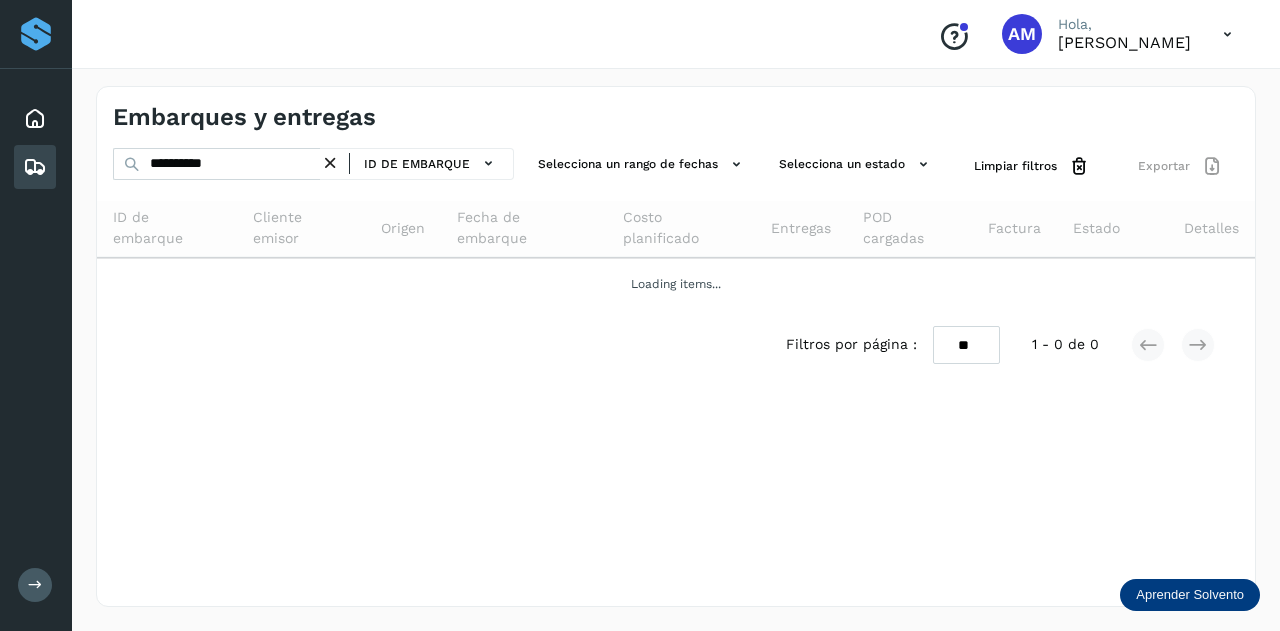 drag, startPoint x: 336, startPoint y: 159, endPoint x: 288, endPoint y: 164, distance: 48.259712 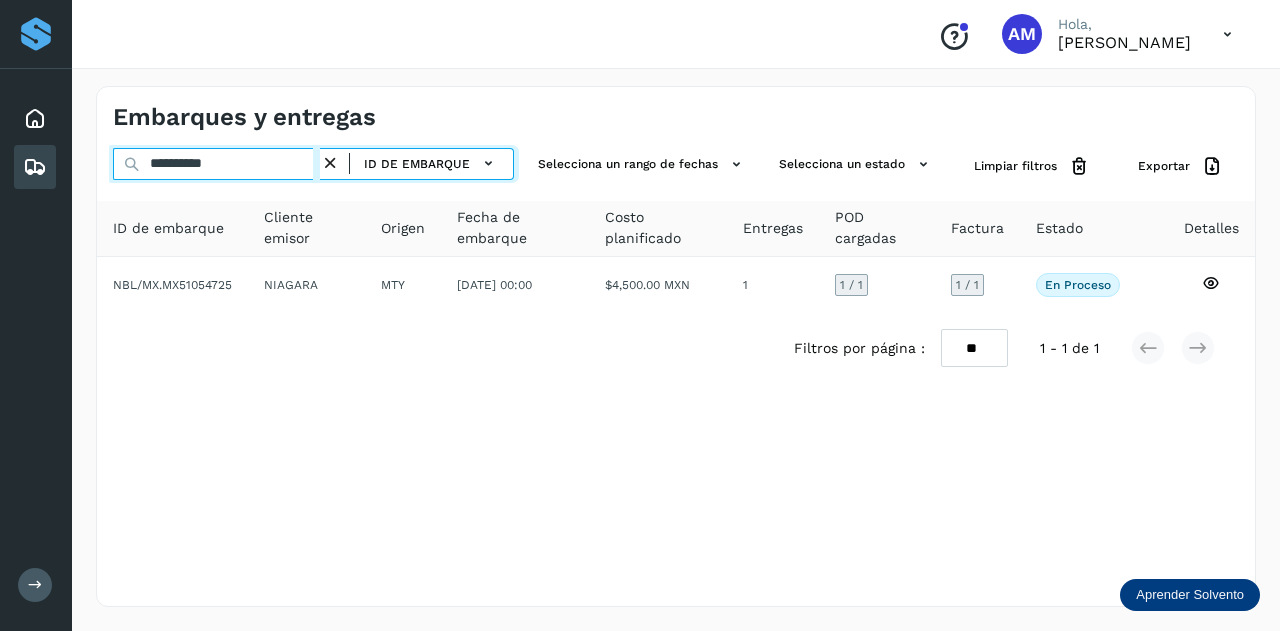 click on "**********" at bounding box center [216, 164] 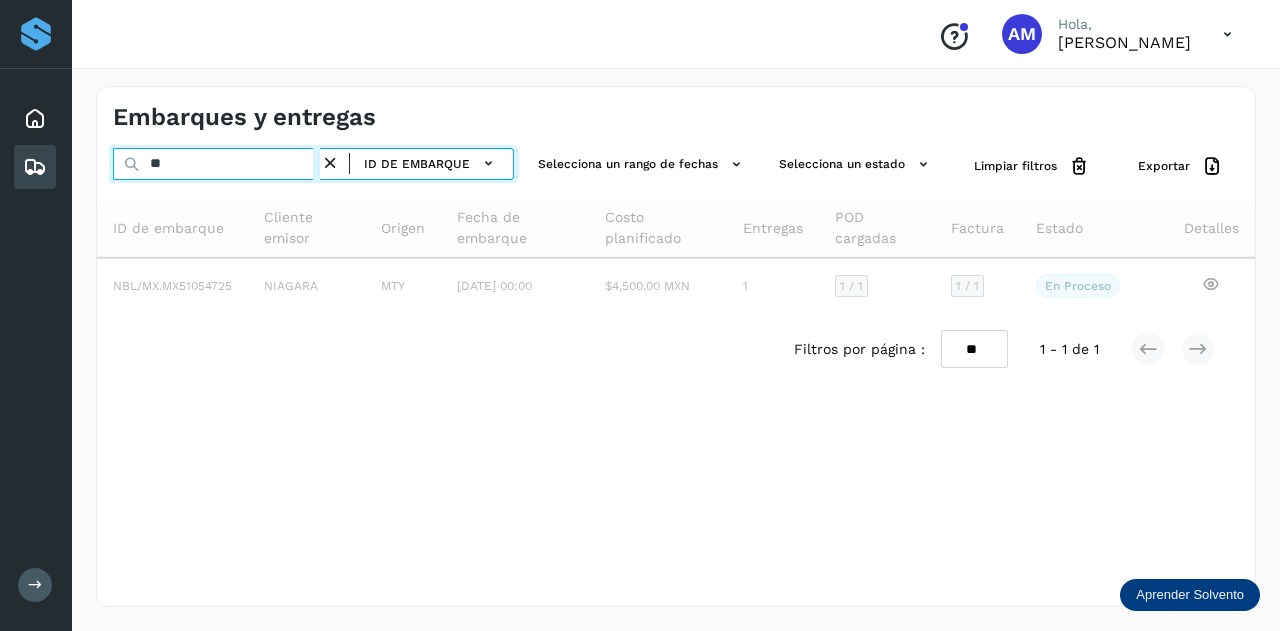 type on "*" 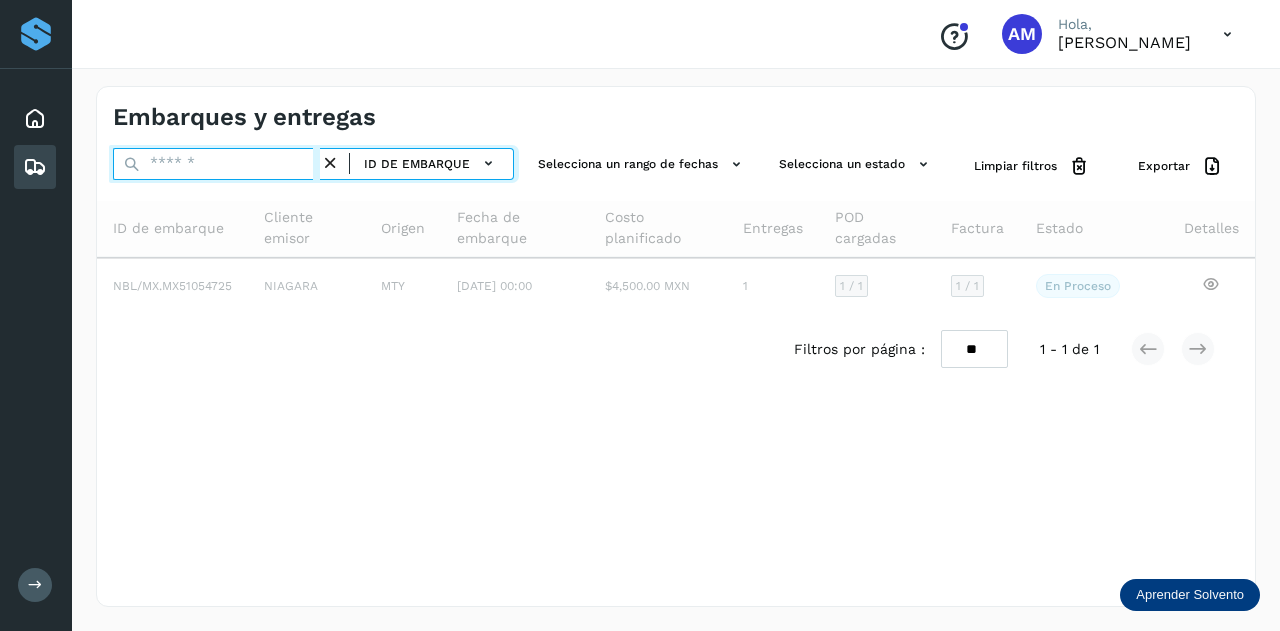 paste on "**********" 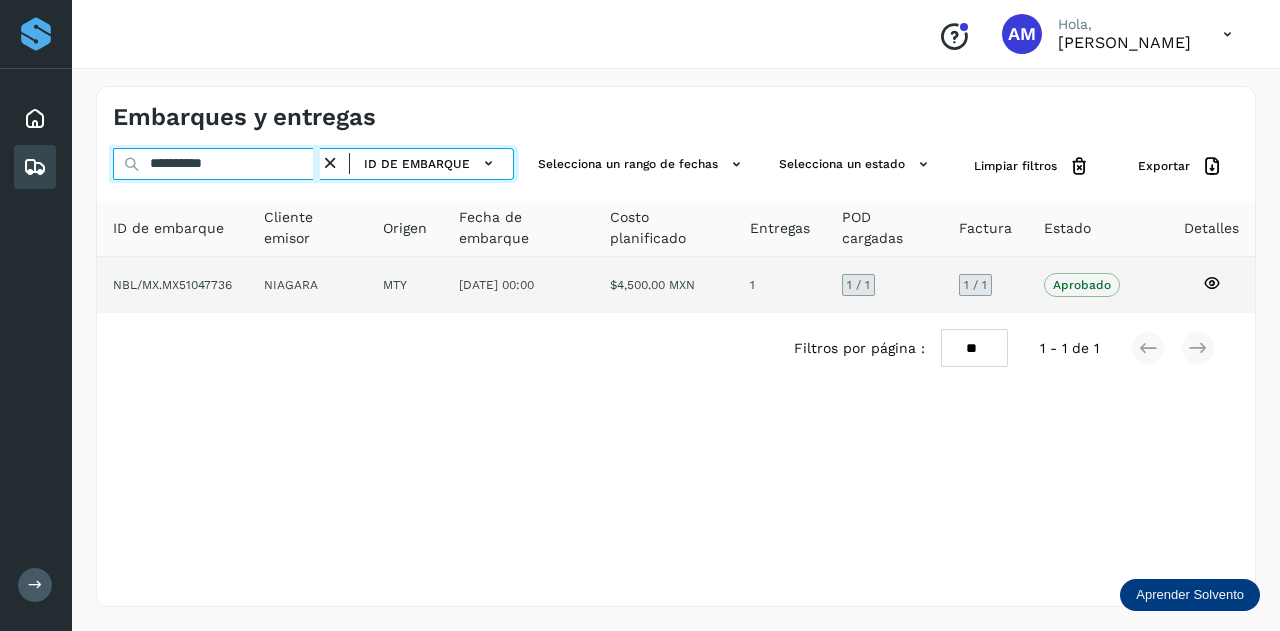 type on "**********" 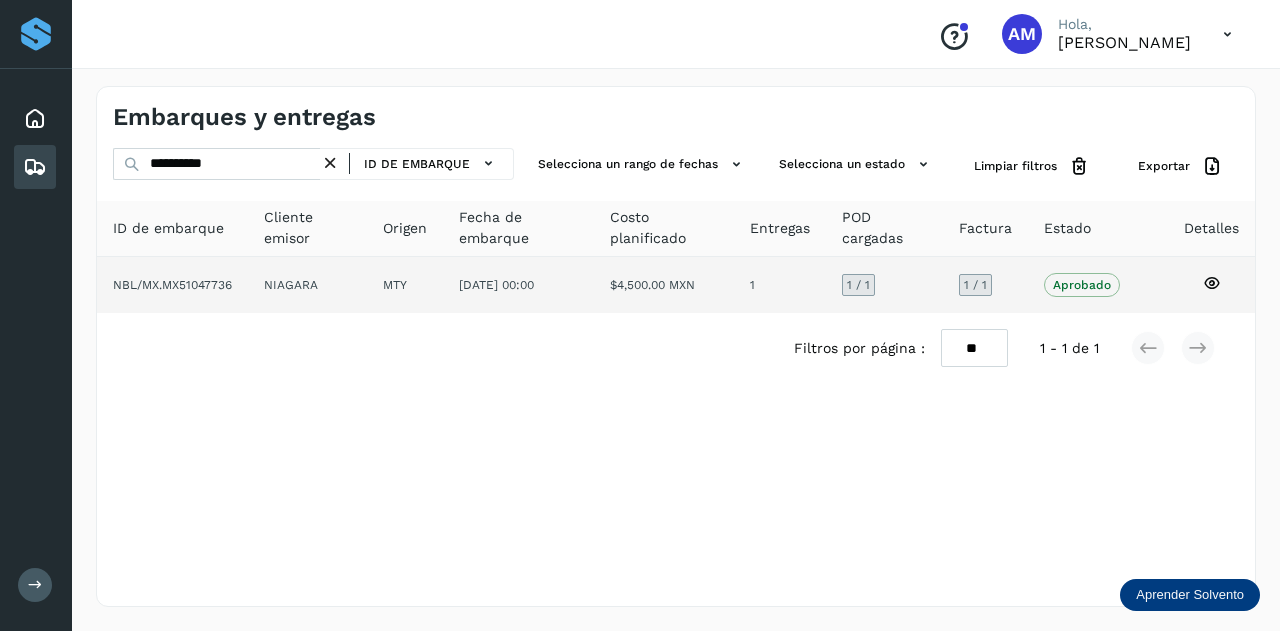 click on "MTY" 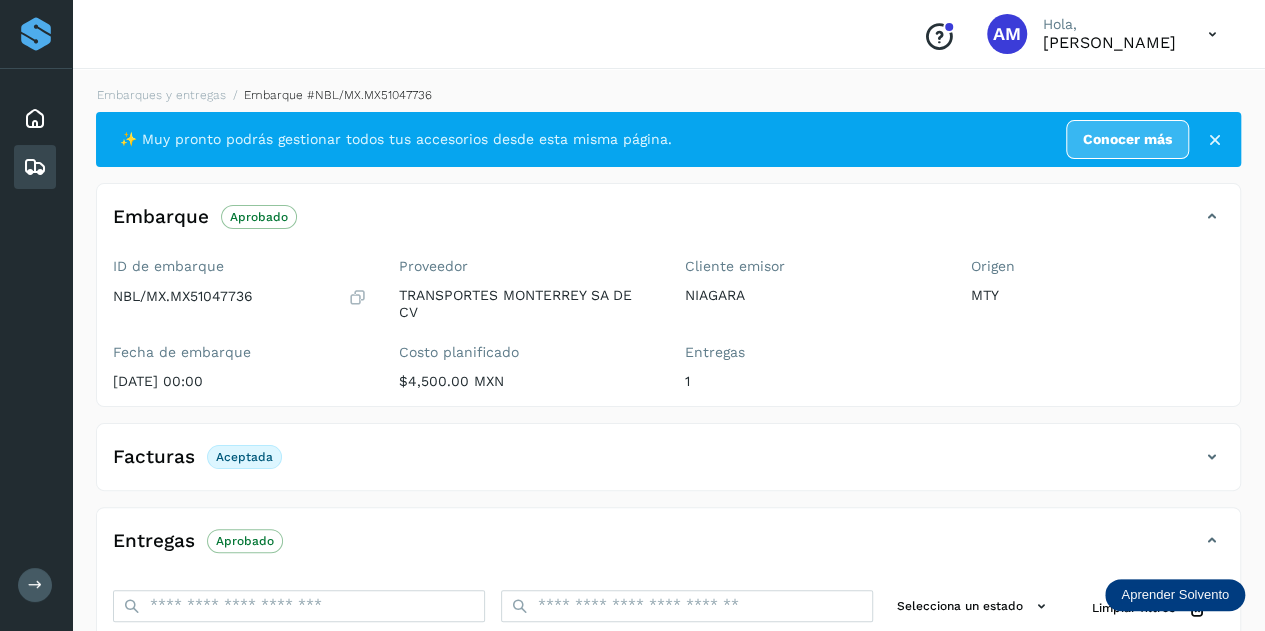 scroll, scrollTop: 300, scrollLeft: 0, axis: vertical 